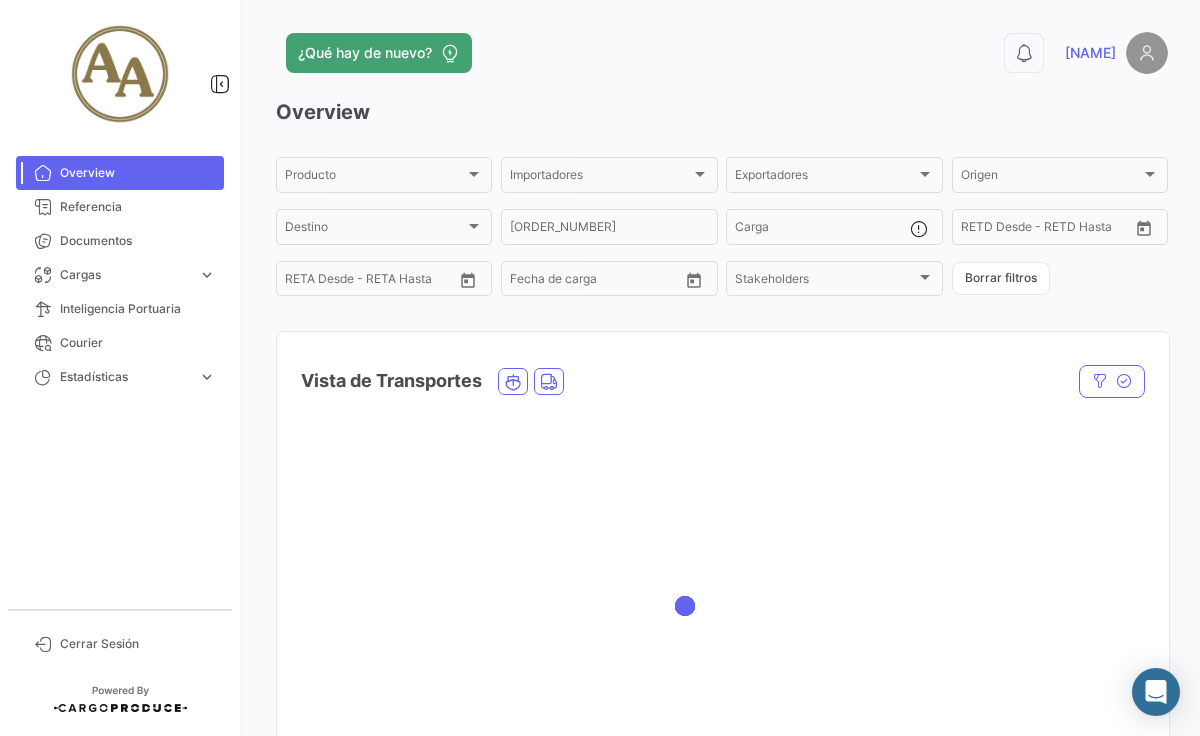 scroll, scrollTop: 0, scrollLeft: 0, axis: both 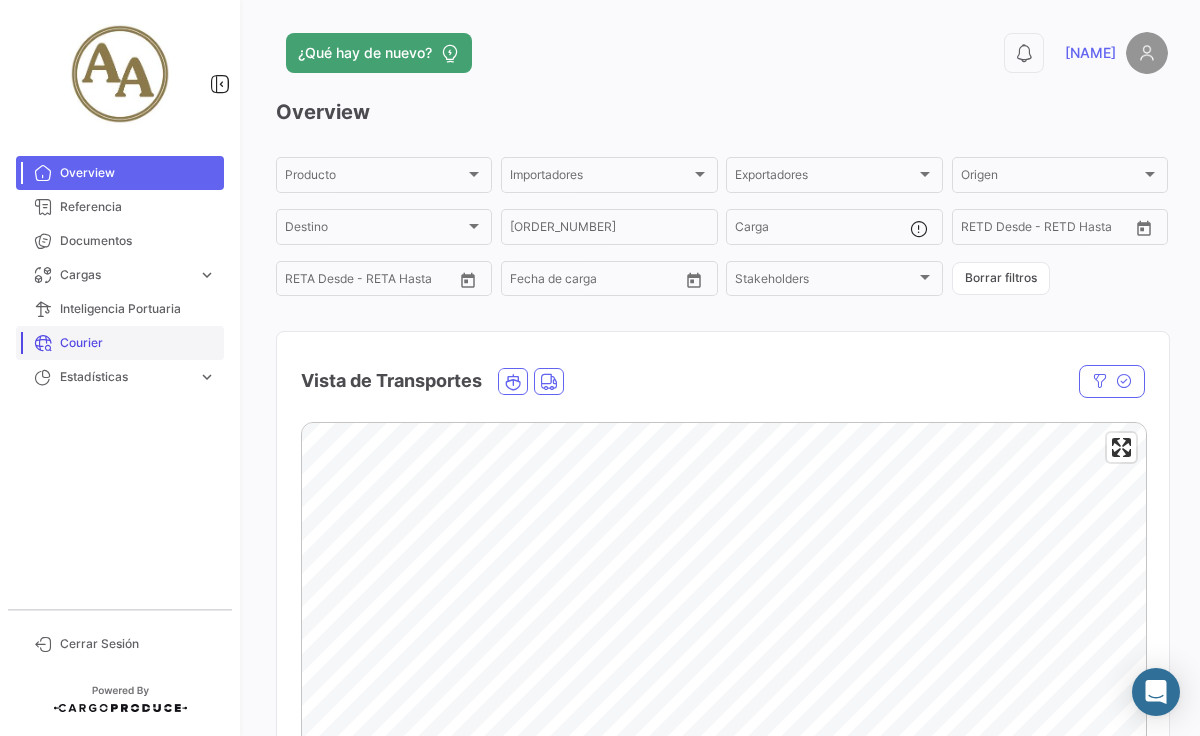 click on "Courier" at bounding box center (138, 343) 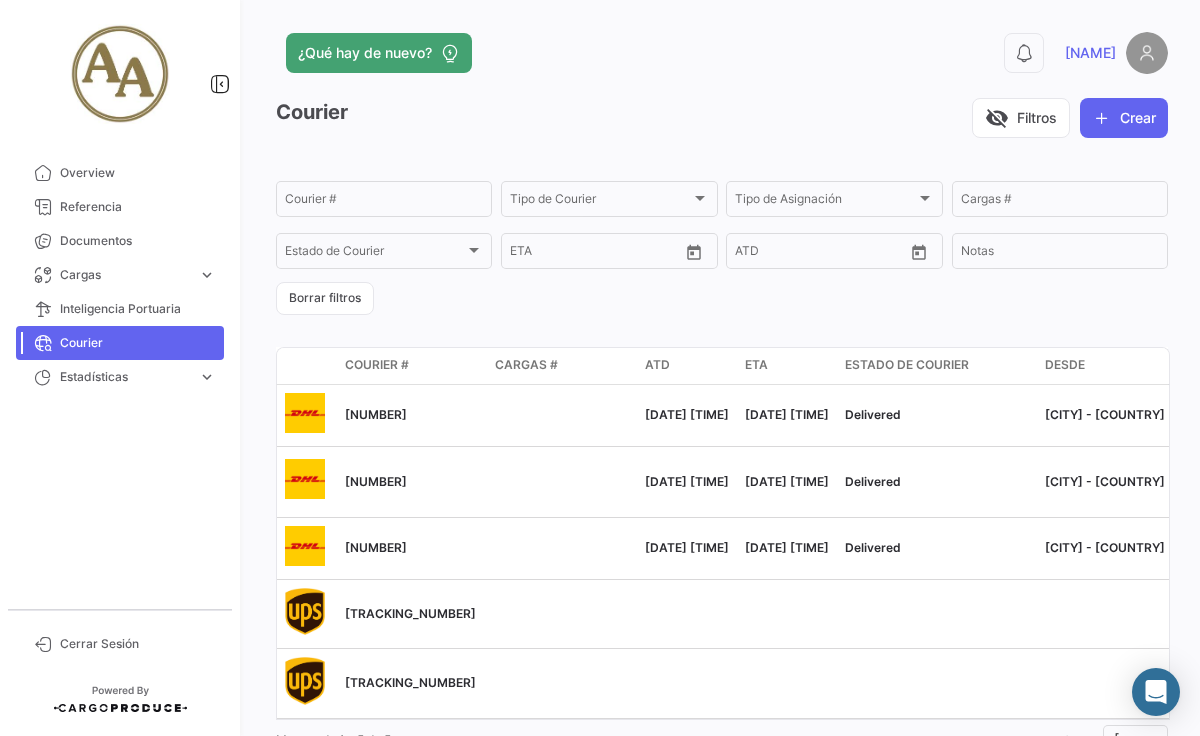 scroll, scrollTop: 0, scrollLeft: 0, axis: both 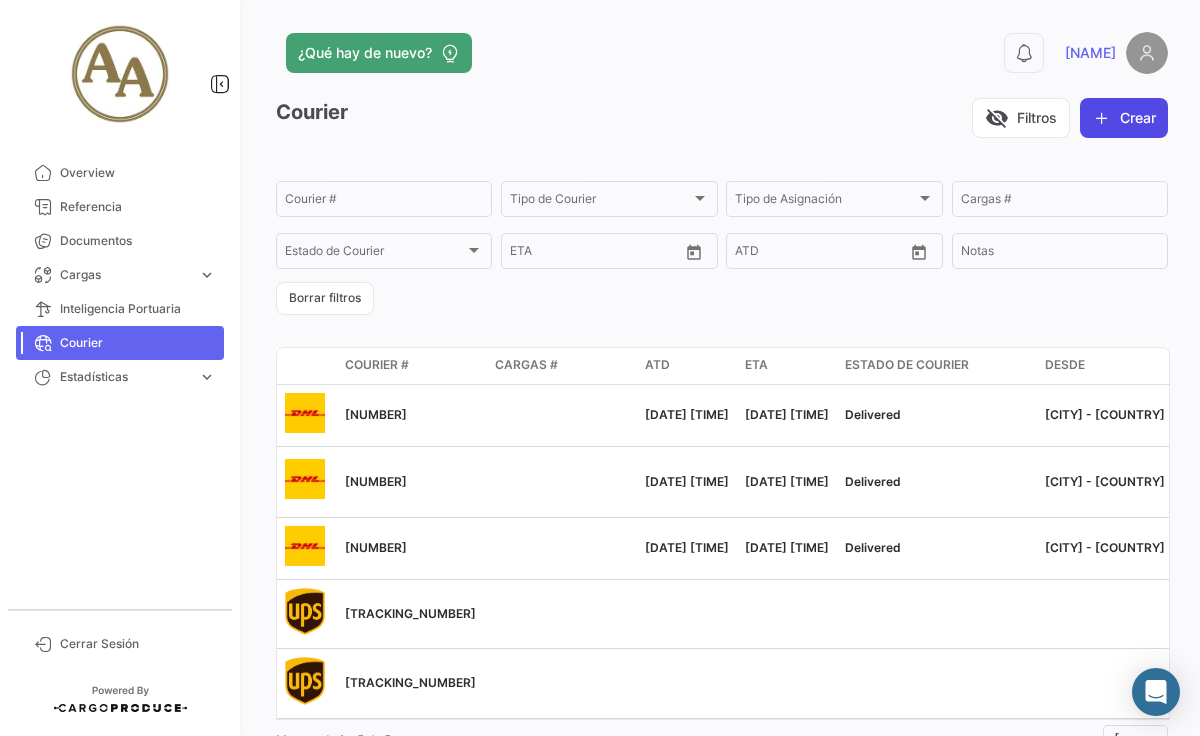 click 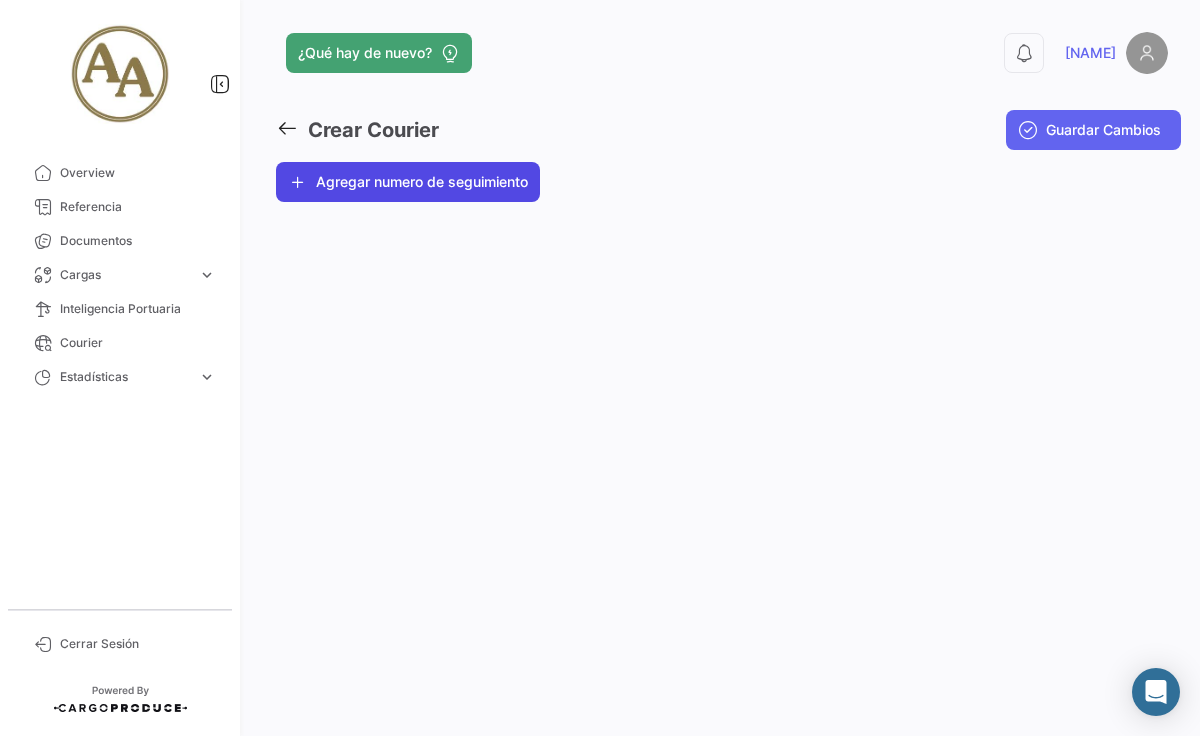 click on "Agregar numero de seguimiento" 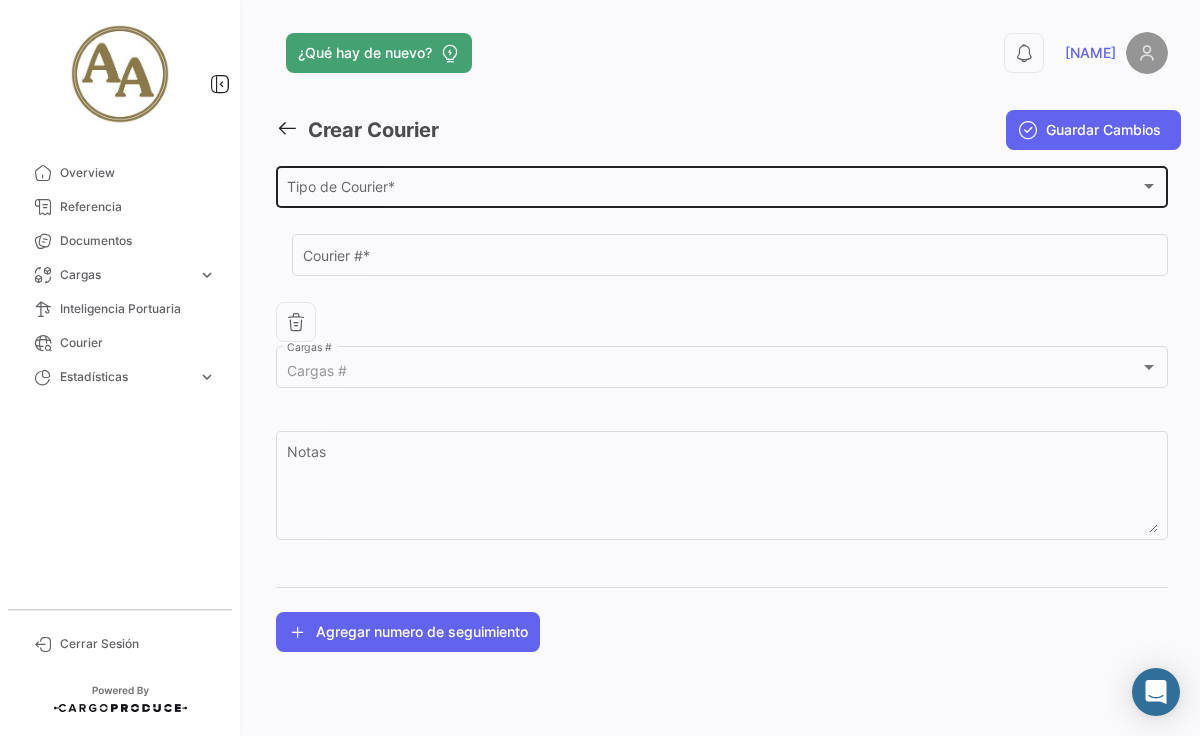 click on "Tipo de Courier *" at bounding box center [713, 190] 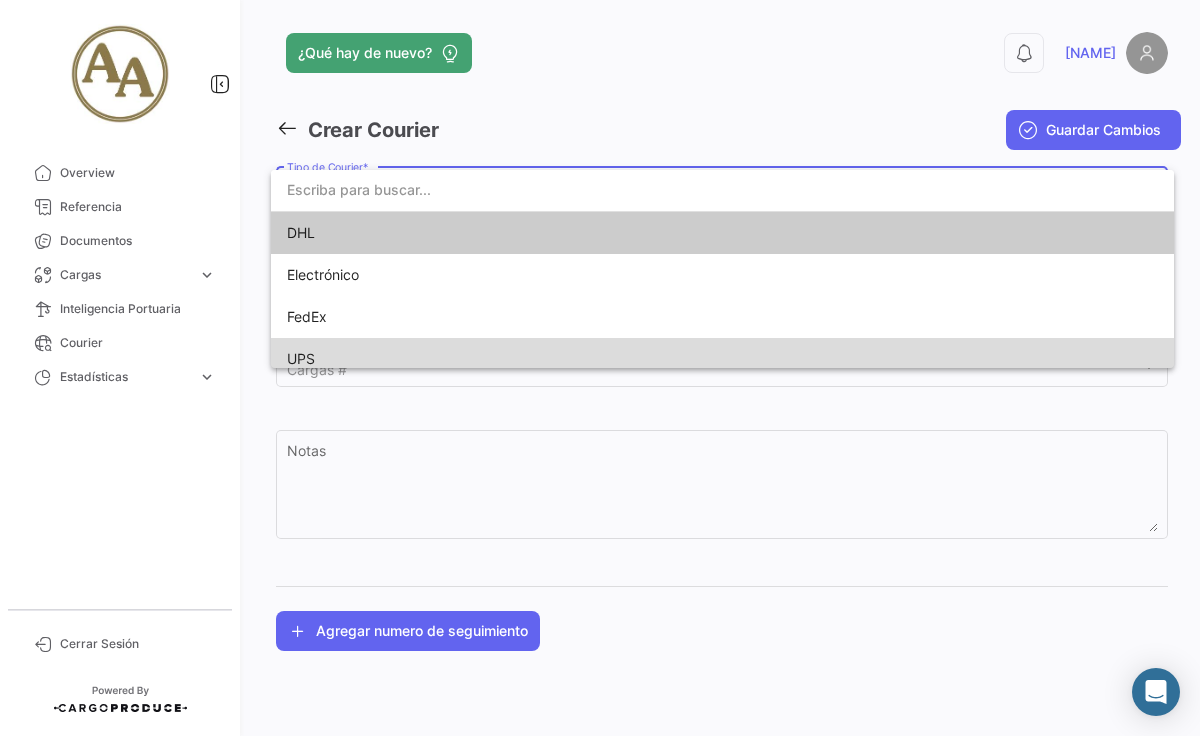 click on "UPS" at bounding box center (427, 359) 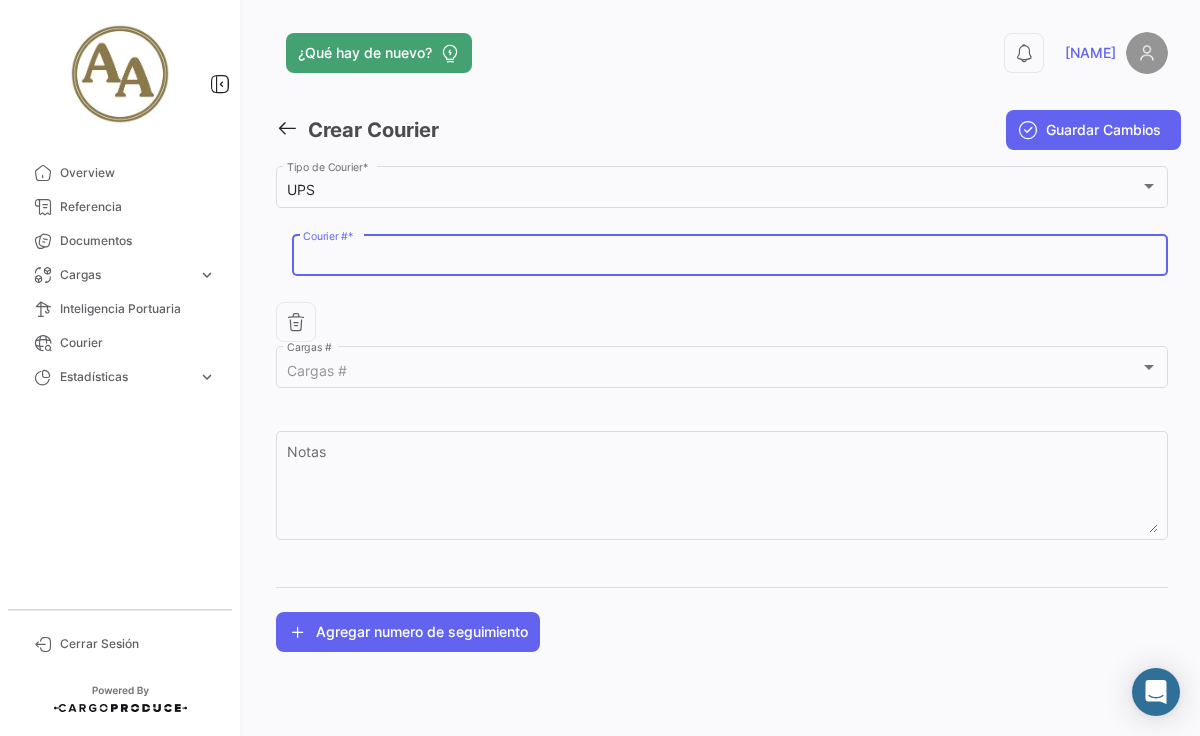 click on "Courier # *" at bounding box center (730, 259) 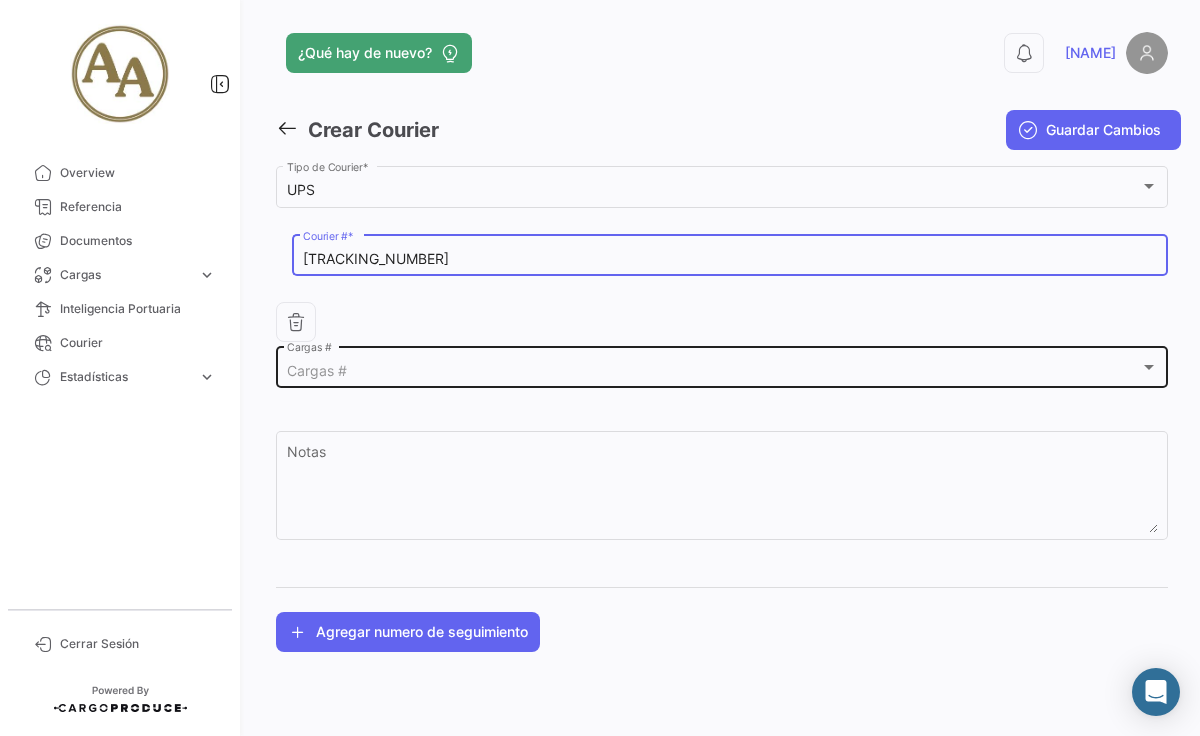 type on "[TRACKING_NUMBER]" 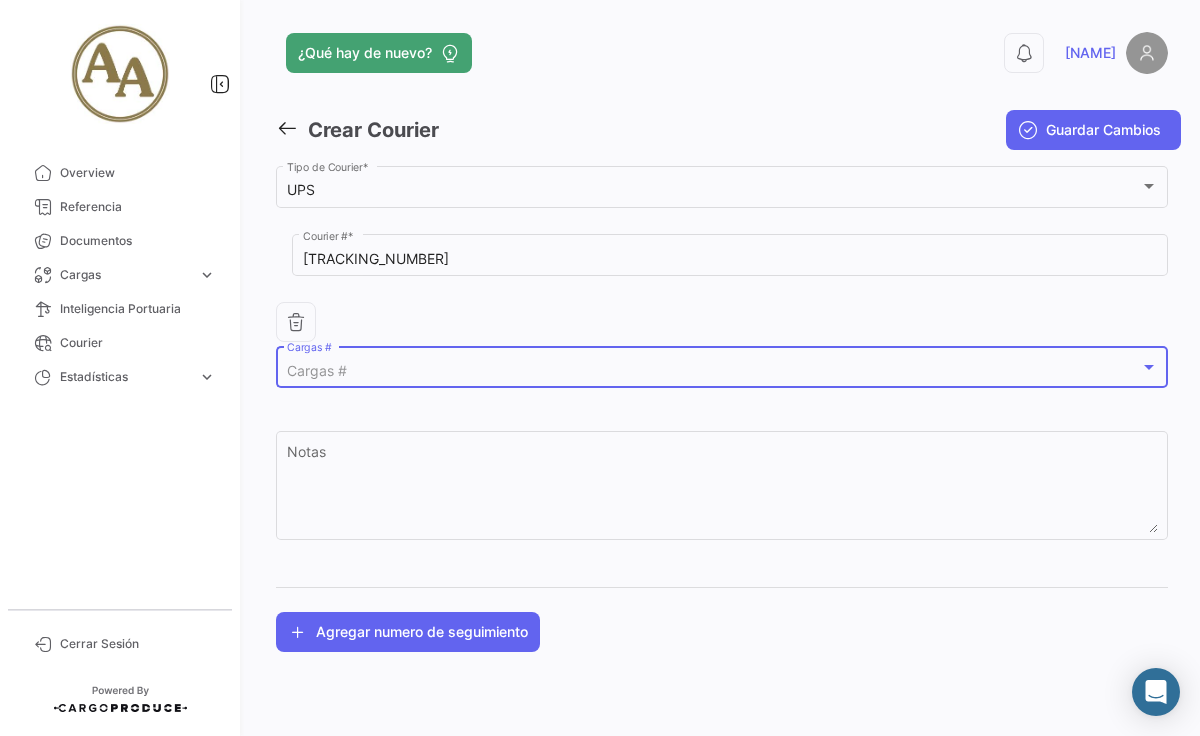 click on "Cargas #" at bounding box center [713, 371] 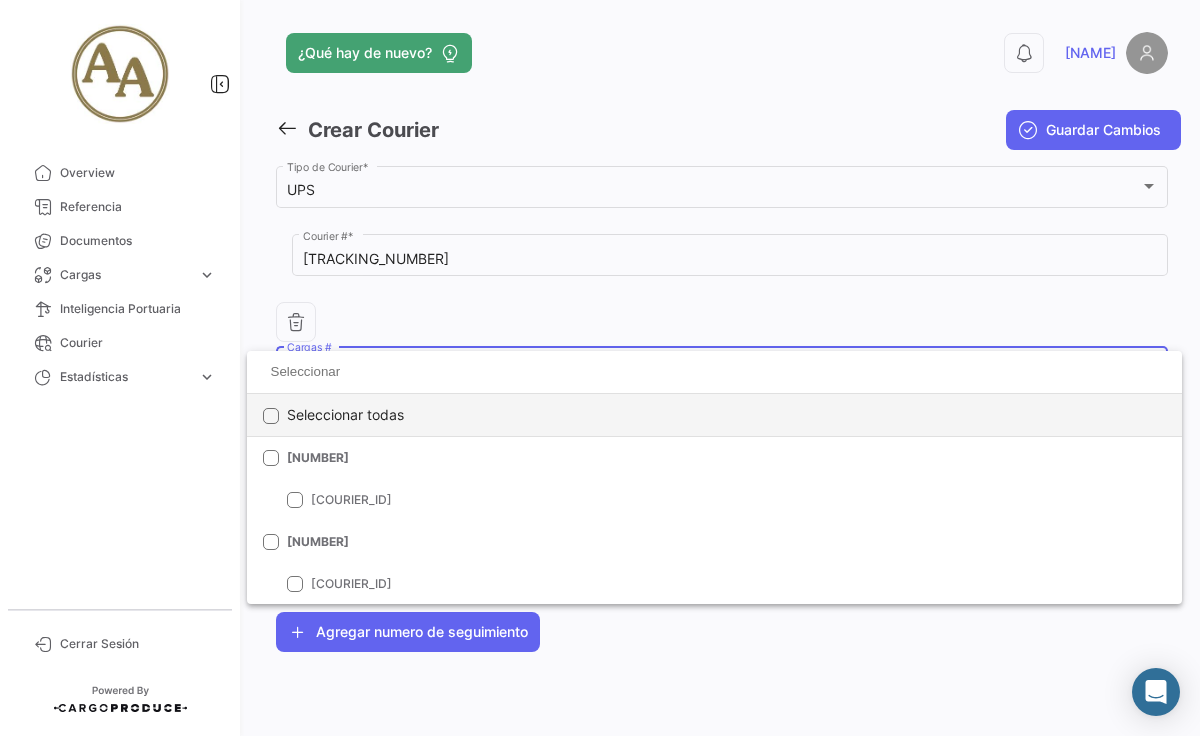 click on "Seleccionar todas" 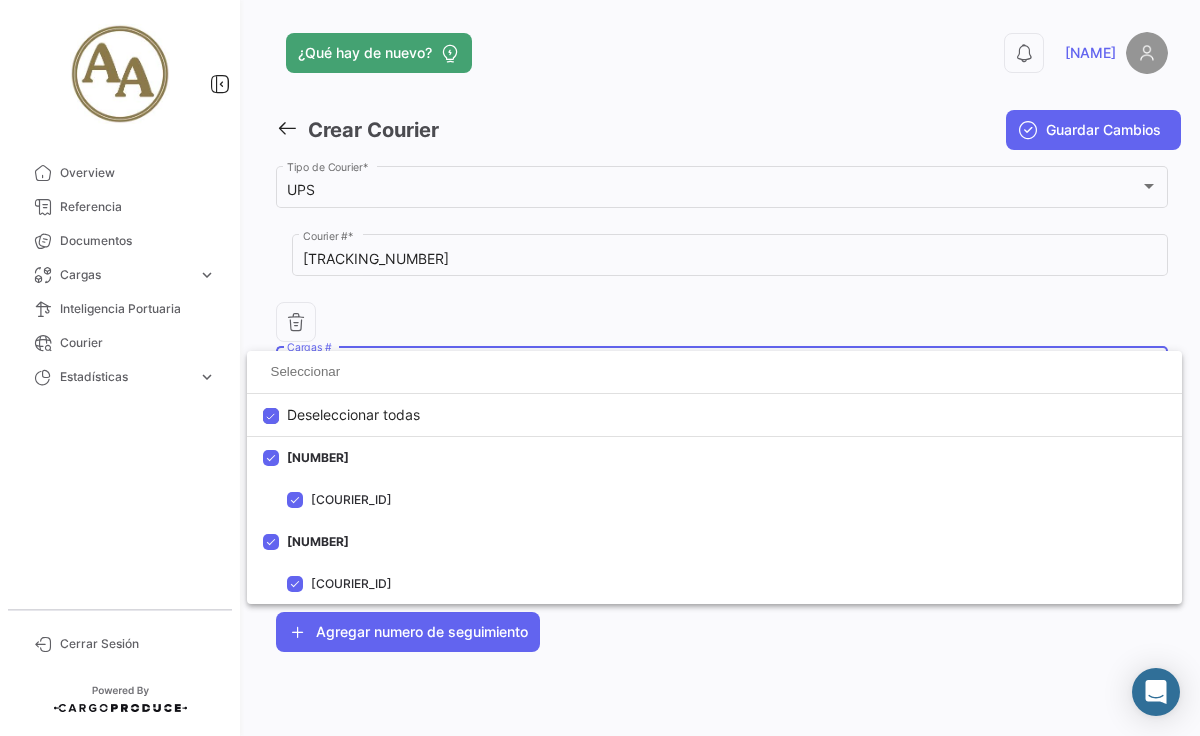 click at bounding box center (600, 368) 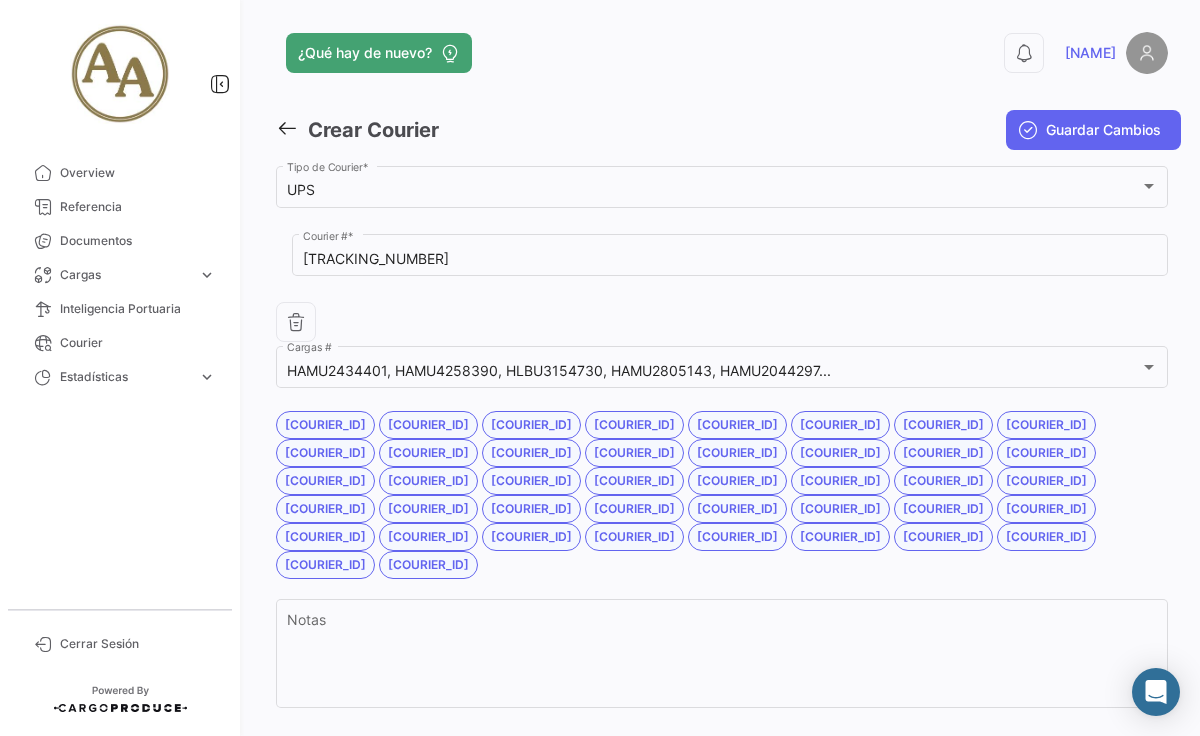 drag, startPoint x: 517, startPoint y: 578, endPoint x: 245, endPoint y: 397, distance: 326.71854 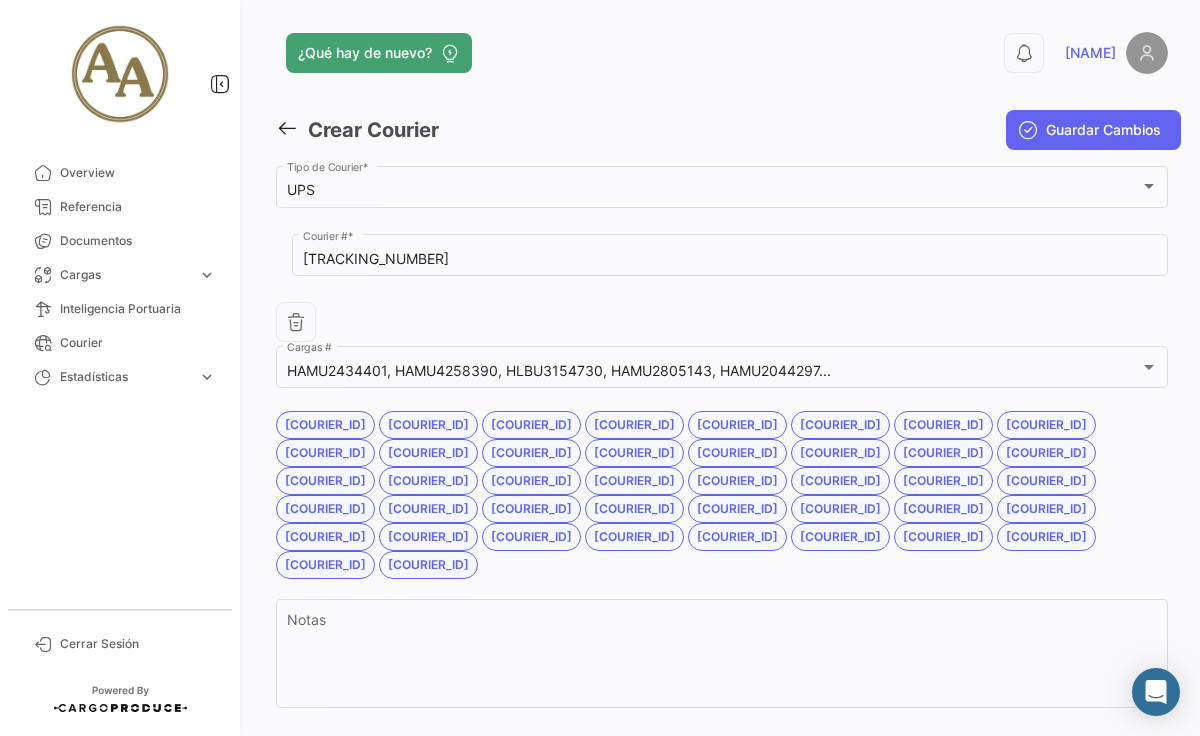 click on "HAMU2434401 HAMU4258390 HLBU3154730 HAMU2805143 HAMU2044297 HAMU3255714 UACU5897167 HAMU3106691 HAMU1908379 HAMU3666989 FANU1735906 FANU3561824 TCLU5406578 HAMU4274241 SEGU5717755 HAMU2863047 FANU3342981 HAMU4269374 CAAU6245571 HAMU3232175 HAMU3152378 HAMU2460946 HLBU2042720 HAMU3676945 HLBU2904716 HAMU3162988 NYKU0801992 FANU3838586 HAMU3903289 MSBU6599394 TIIU6008390 UETU6563512 UETU6605599 MSDU6455100 MSDU6688190 TCNU1440015 SEKU5863420 CMAU6780790 ECMU7125481 FBLU0226177 TRHU6500851 FFAU4507629" 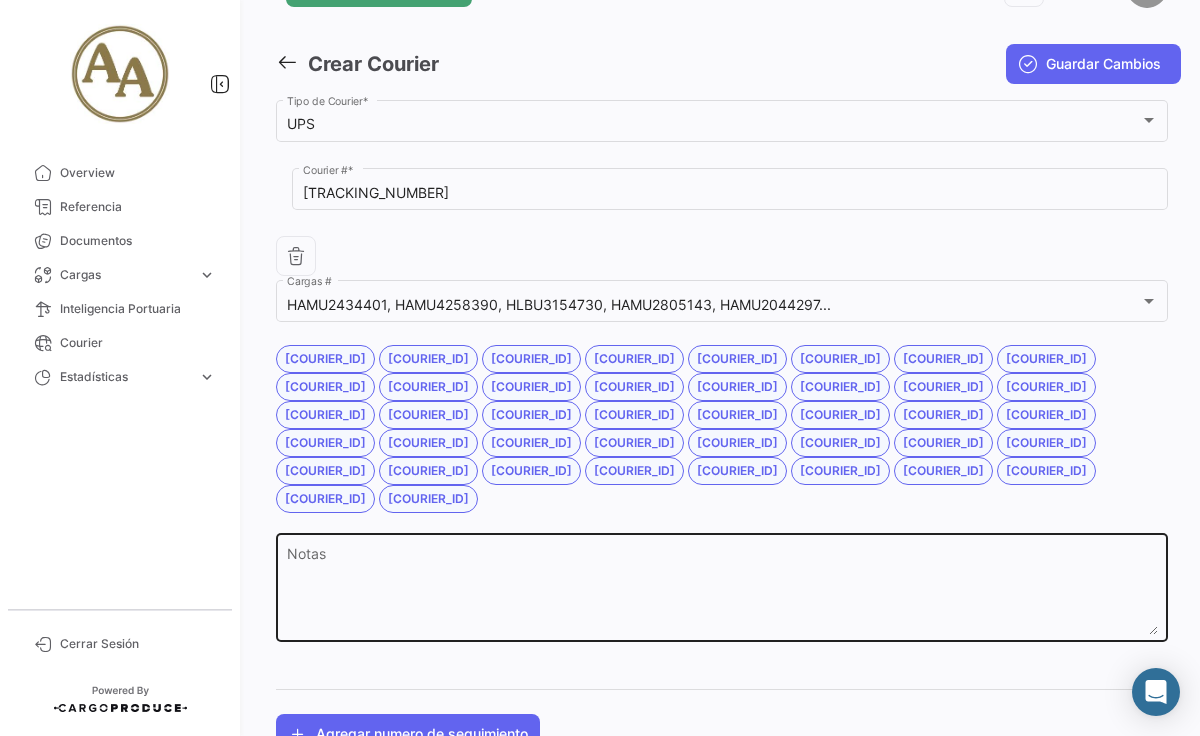 scroll, scrollTop: 35, scrollLeft: 0, axis: vertical 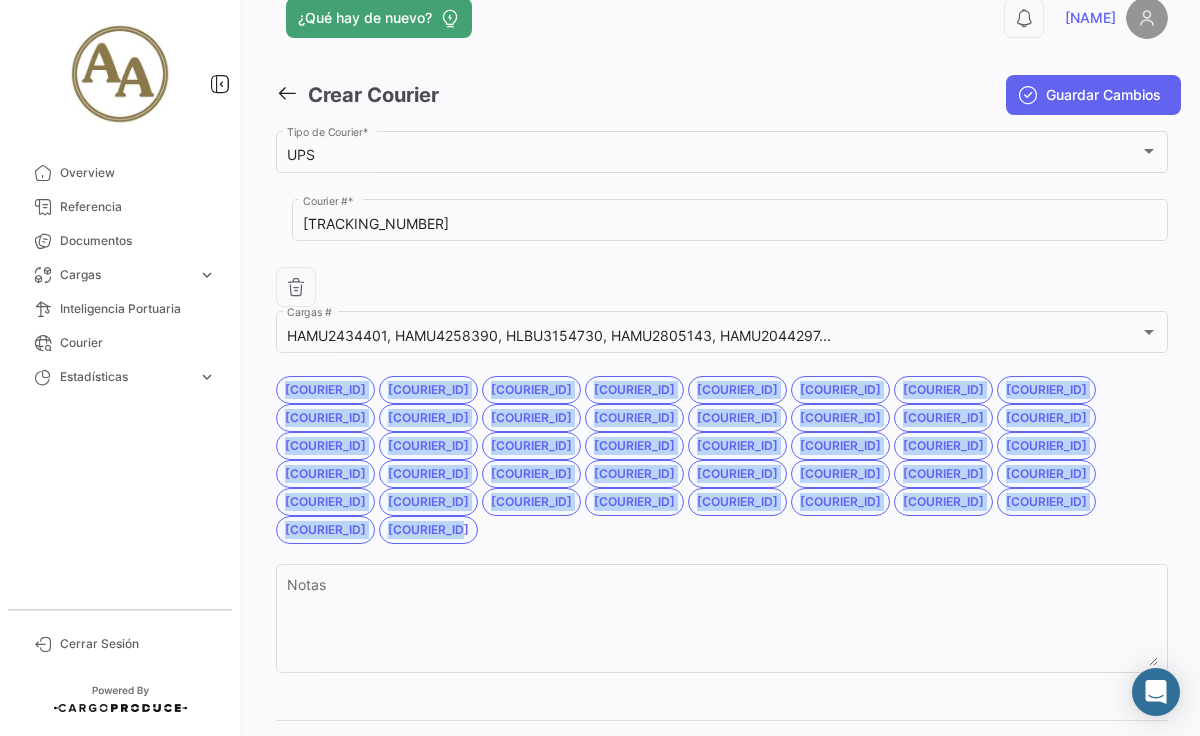 drag, startPoint x: 503, startPoint y: 535, endPoint x: 261, endPoint y: 381, distance: 286.8449 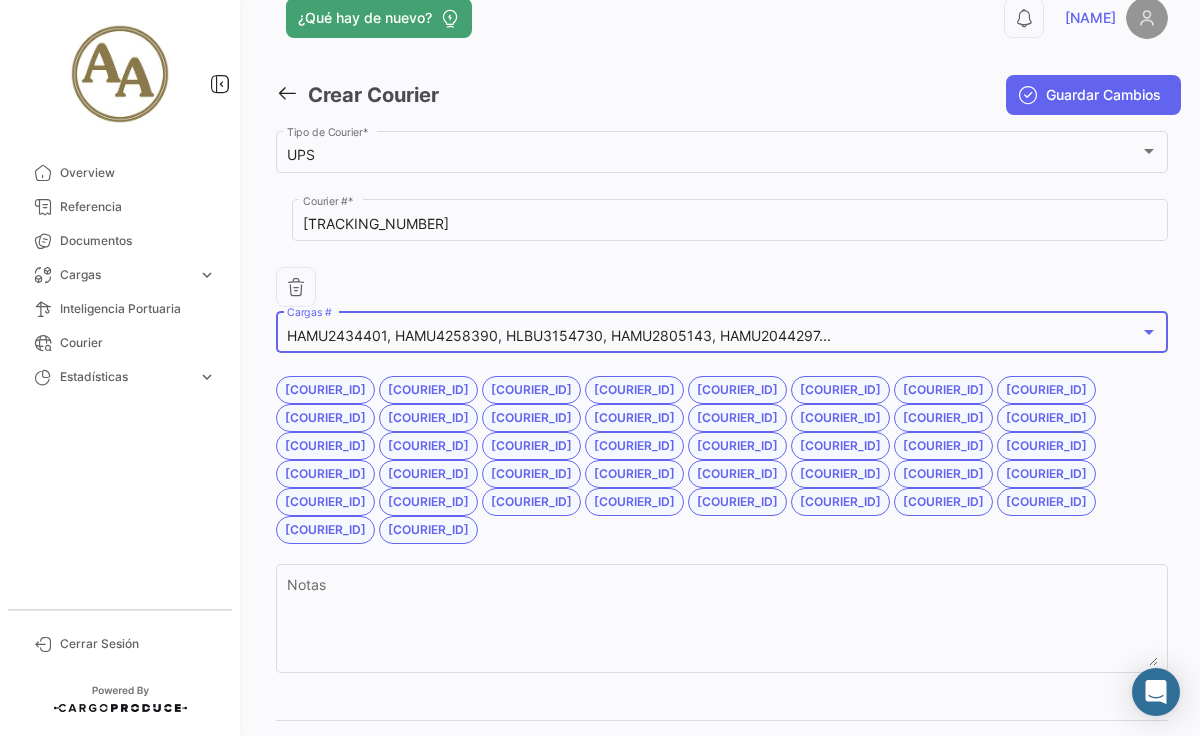 click at bounding box center (1149, 332) 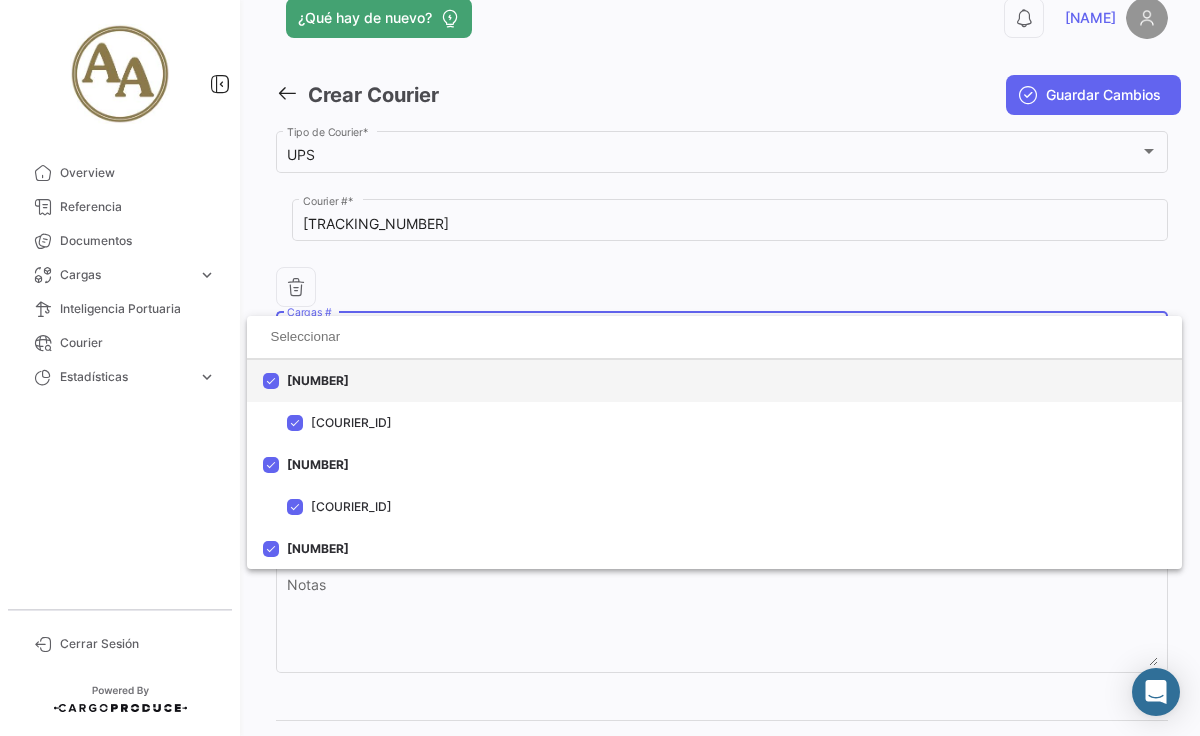 scroll, scrollTop: 0, scrollLeft: 0, axis: both 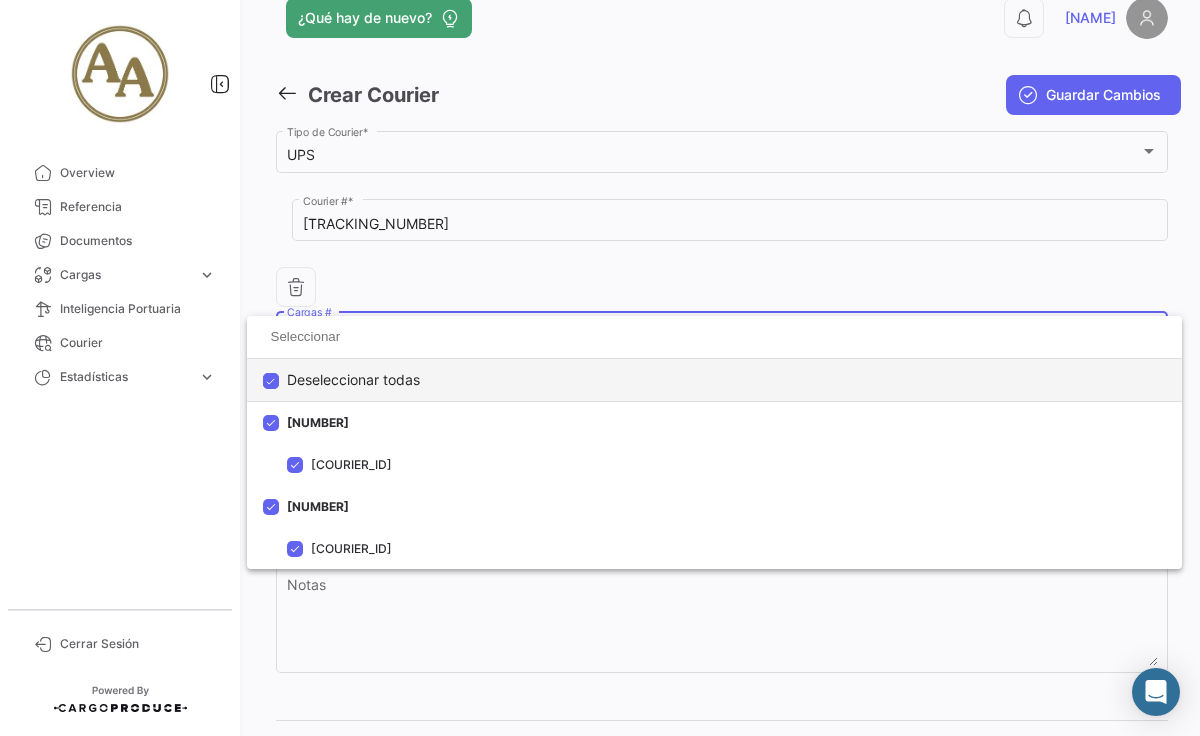 click on "Deseleccionar todas" 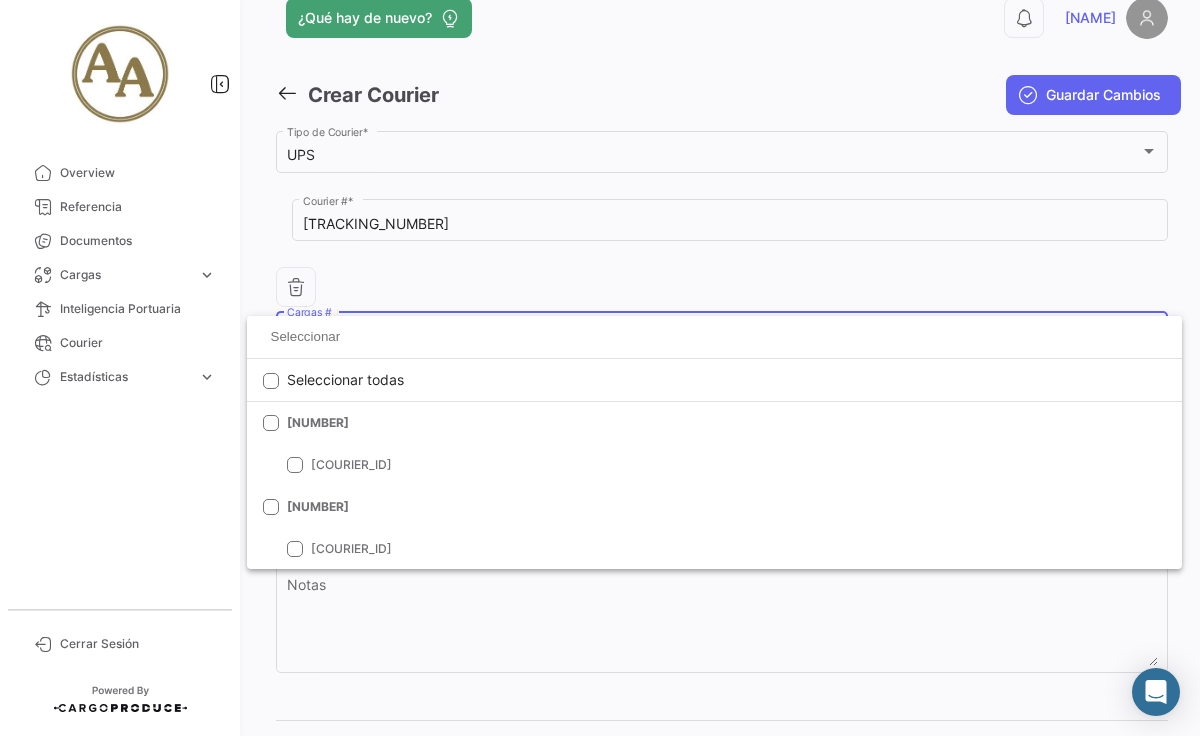 click at bounding box center [600, 368] 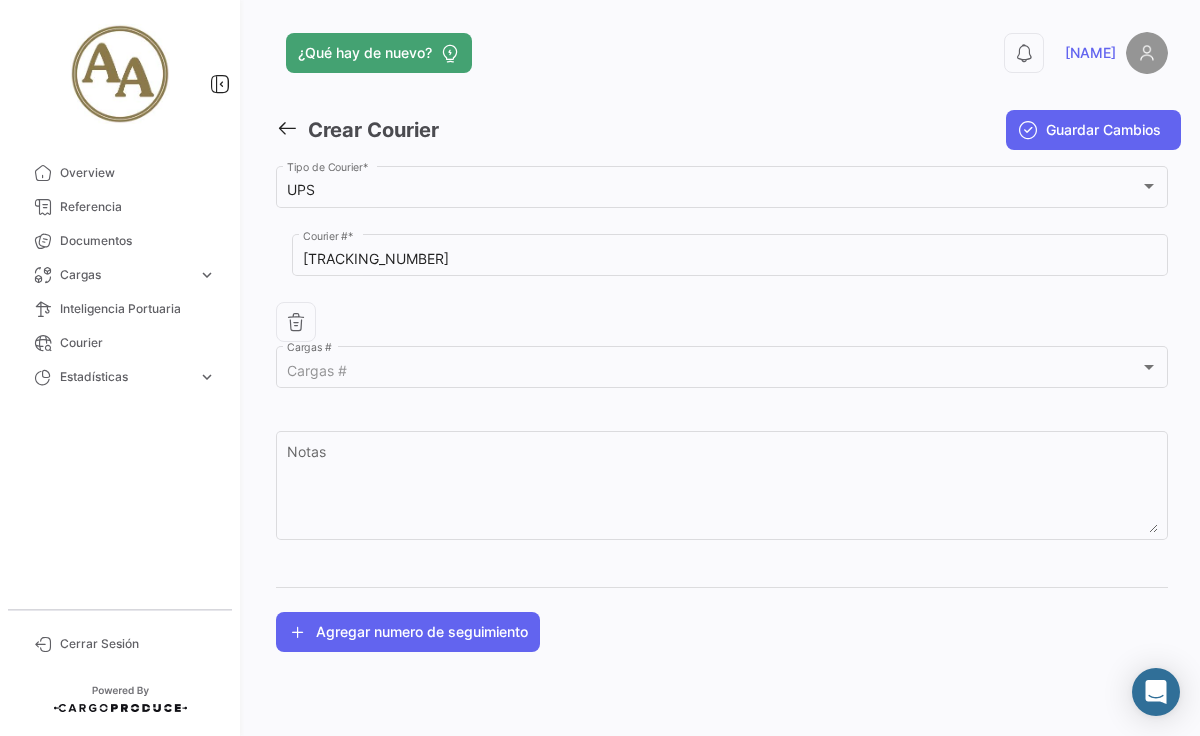 scroll, scrollTop: 0, scrollLeft: 0, axis: both 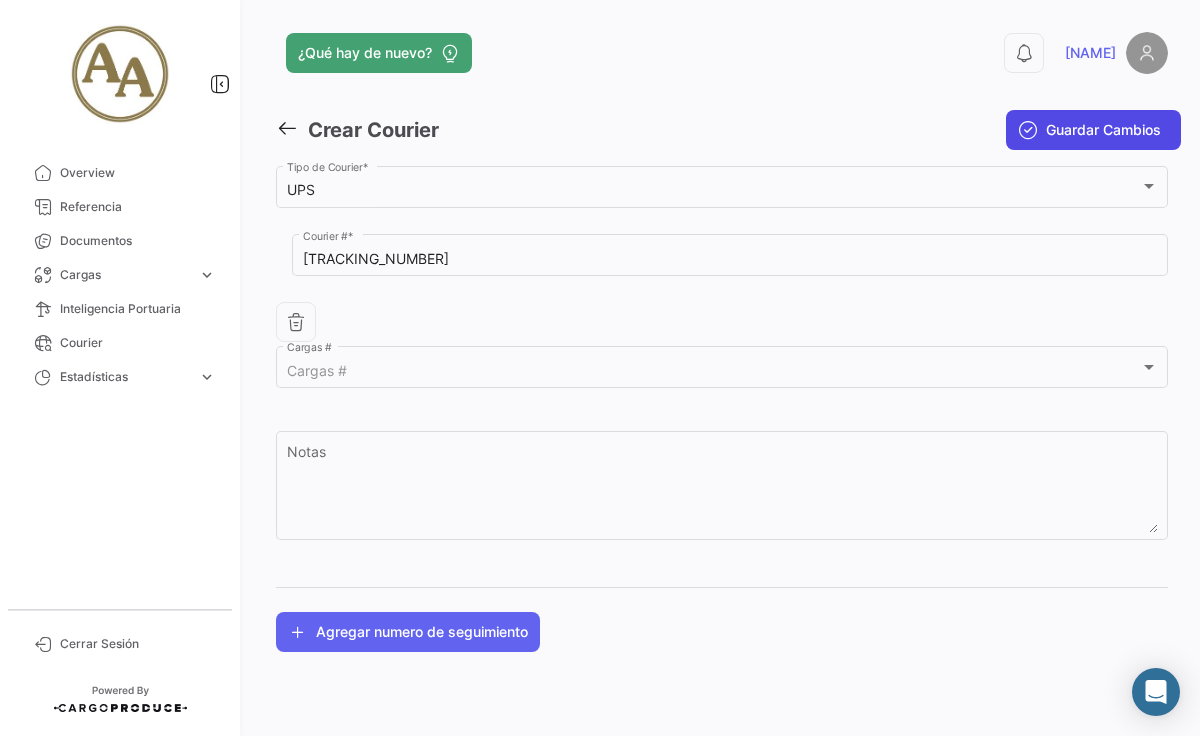 click on "Guardar Cambios" 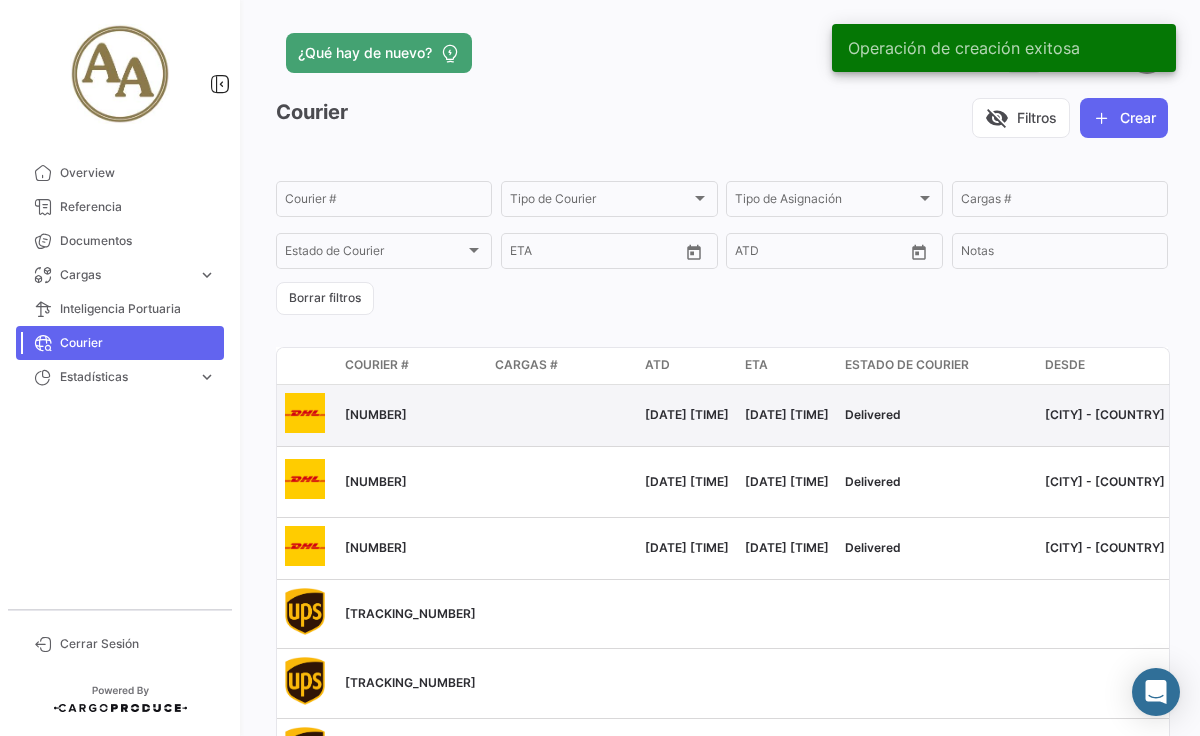 scroll, scrollTop: 133, scrollLeft: 0, axis: vertical 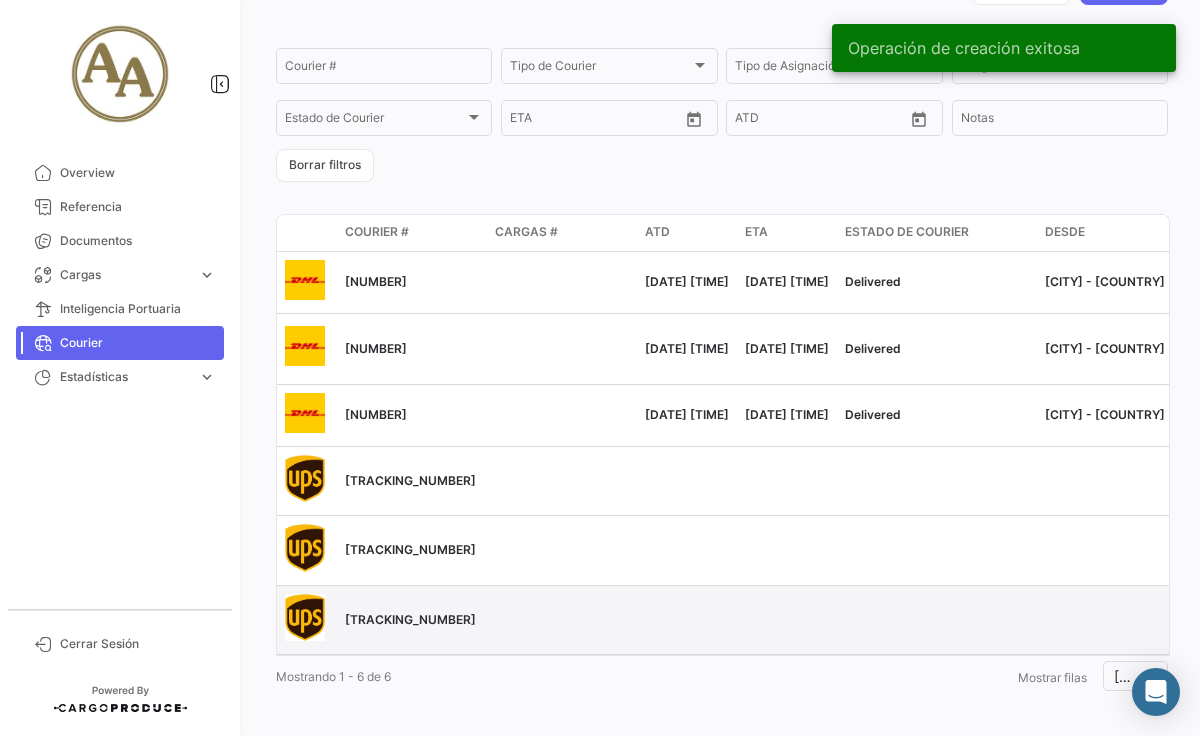 click on "[TRACKING_NUMBER]" 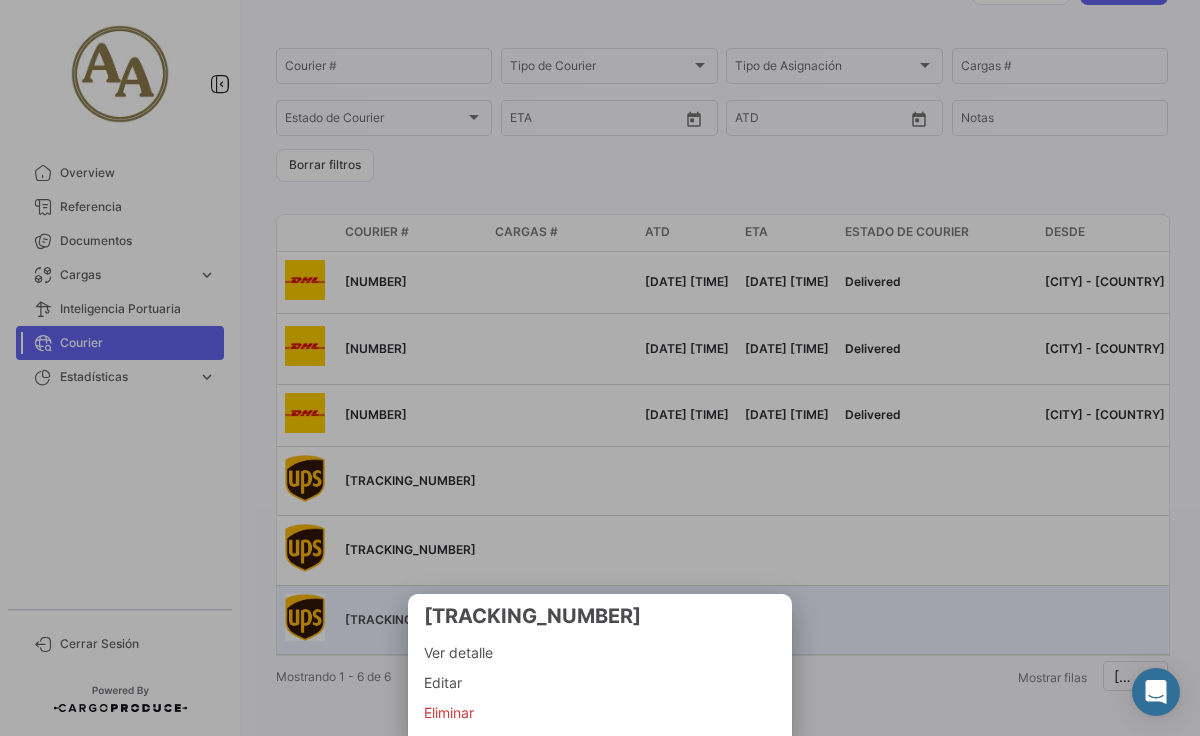 click on "Ver detalle" at bounding box center [600, 653] 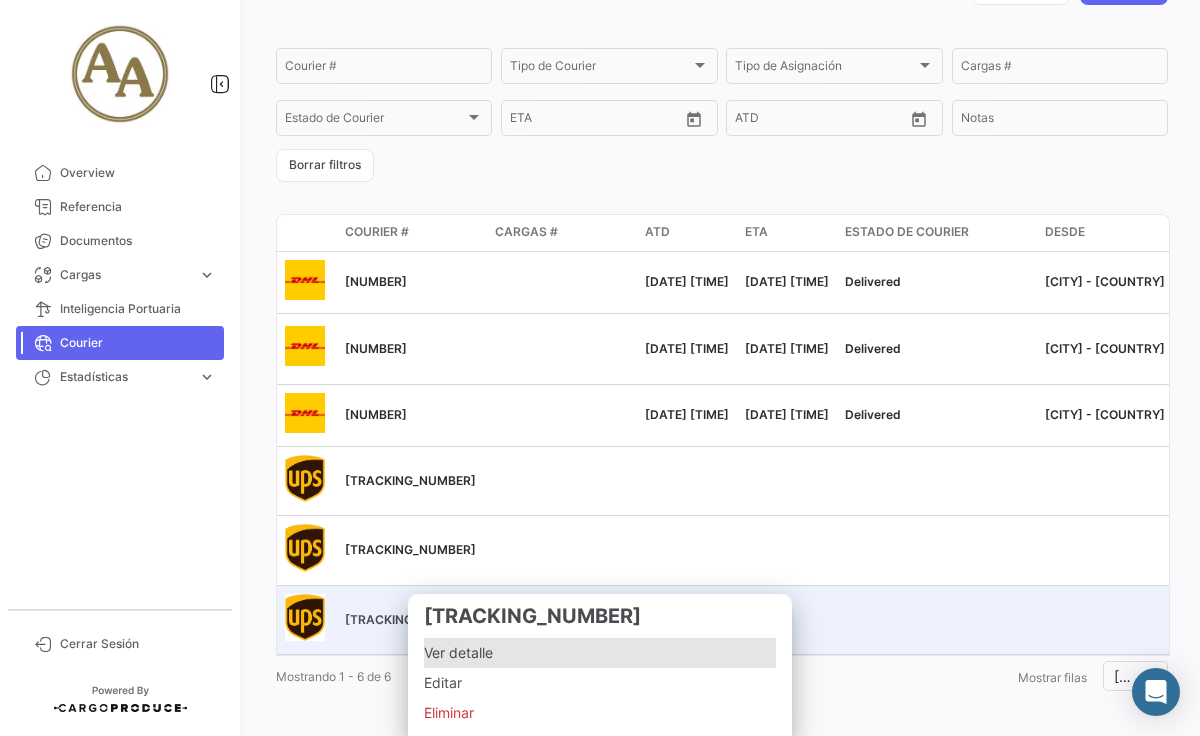 scroll, scrollTop: 0, scrollLeft: 0, axis: both 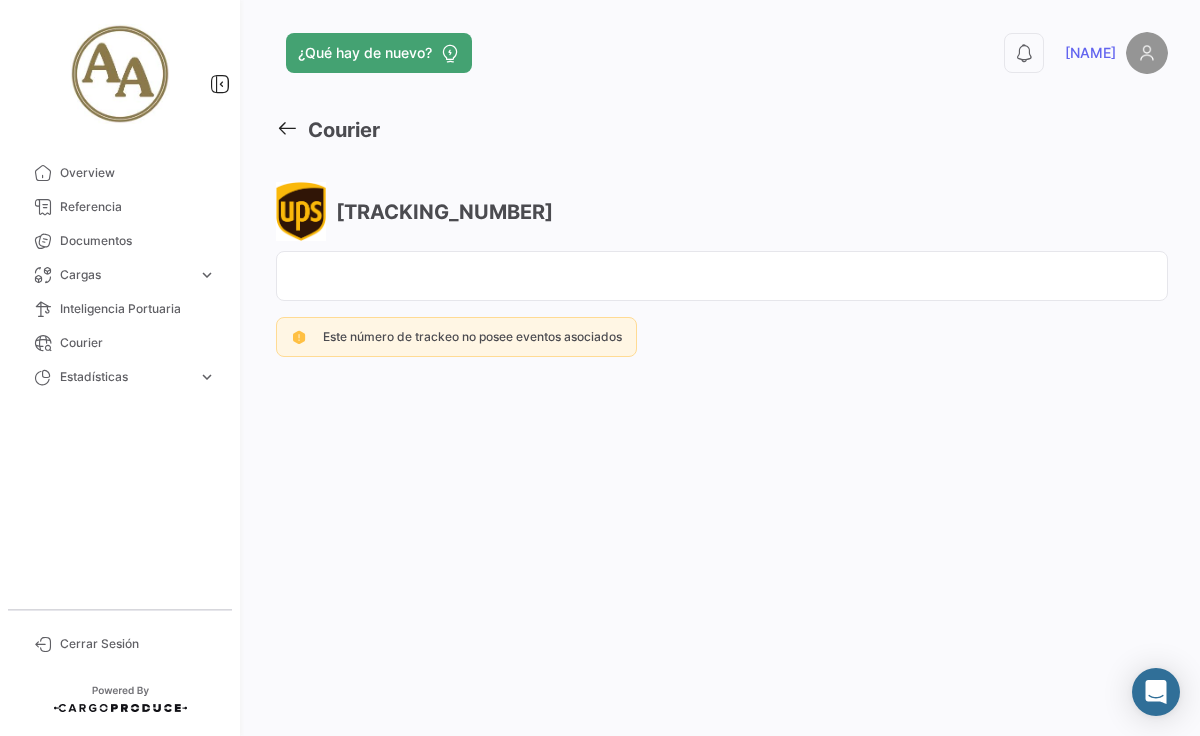 click on "Este número de trackeo no posee eventos asociados" 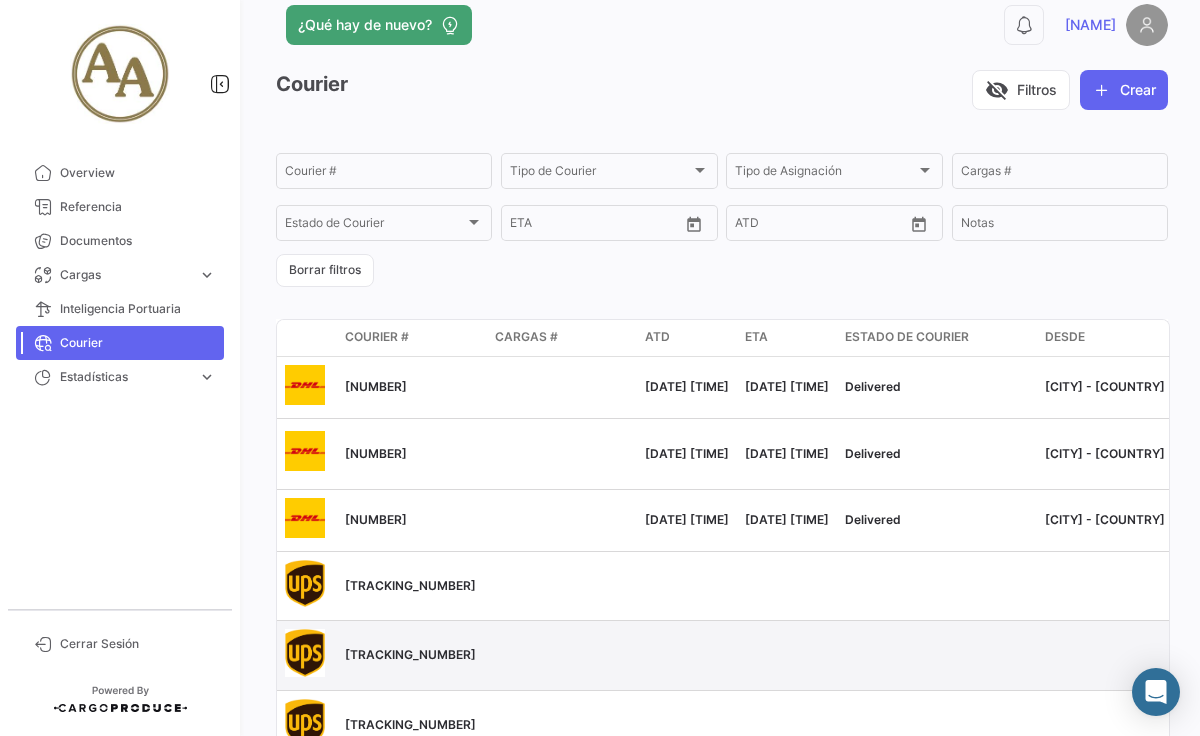 scroll, scrollTop: 0, scrollLeft: 0, axis: both 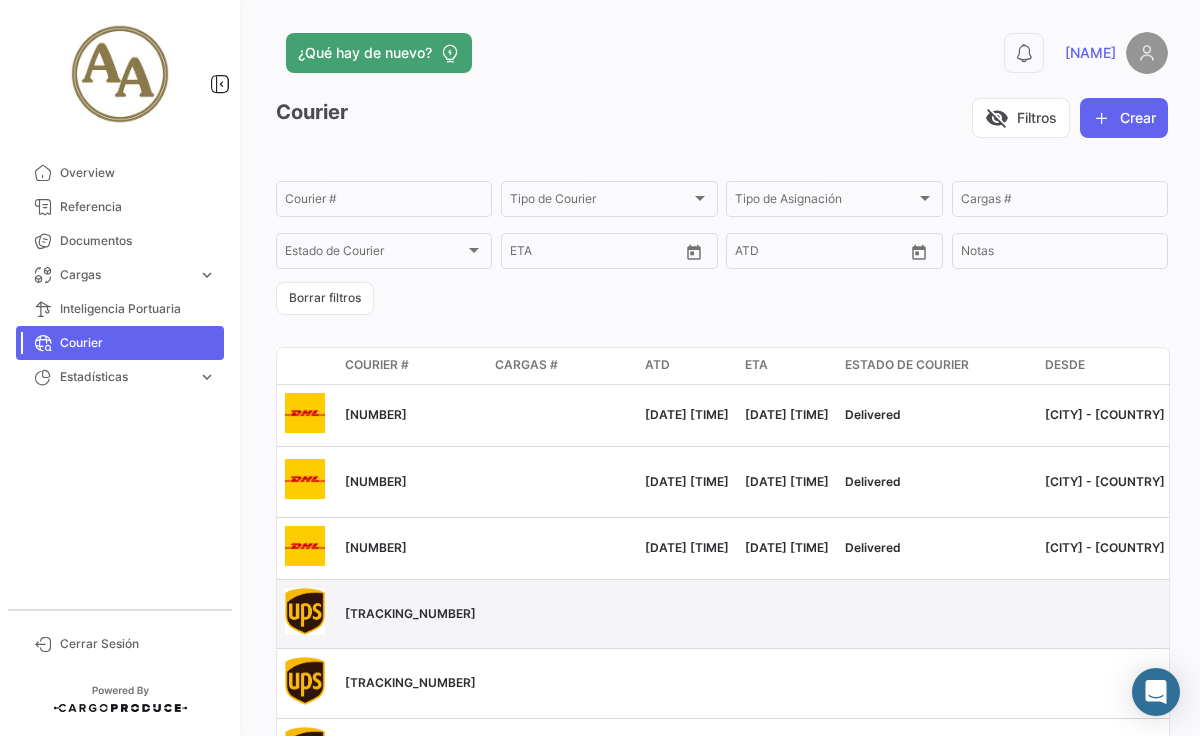 click on "[TRACKING_NUMBER]" 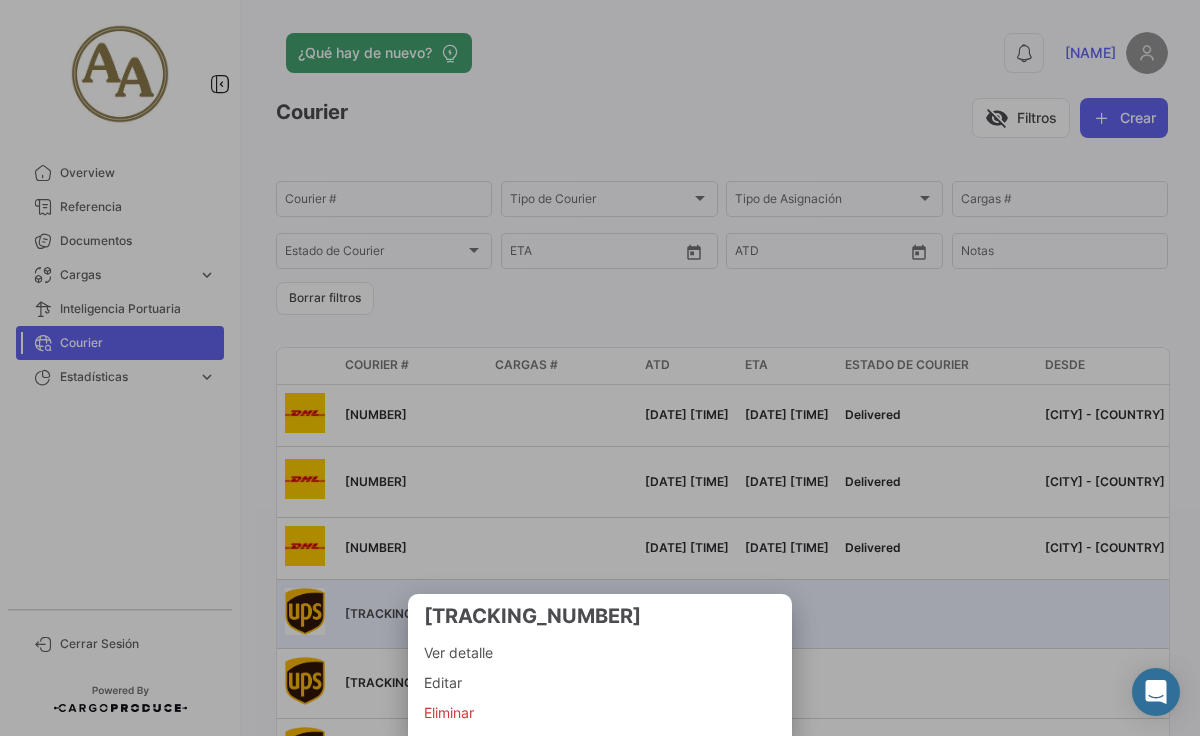 click at bounding box center (600, 368) 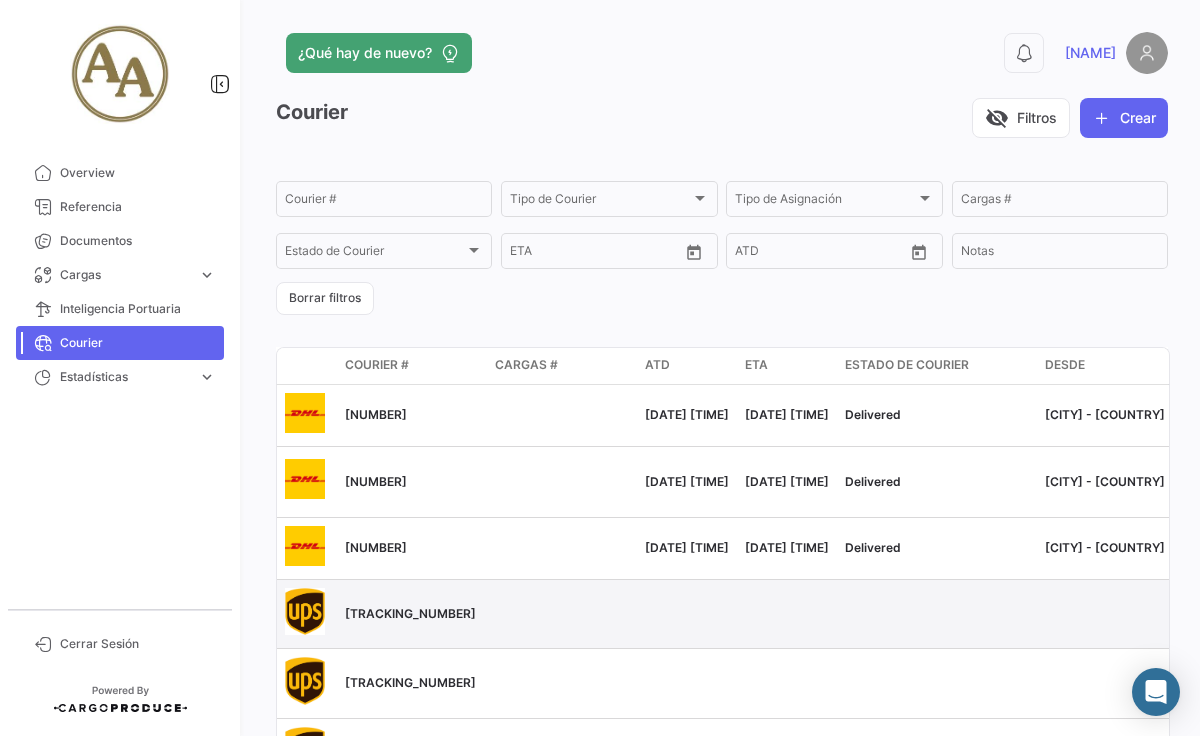 click on "[TRACKING_NUMBER]" 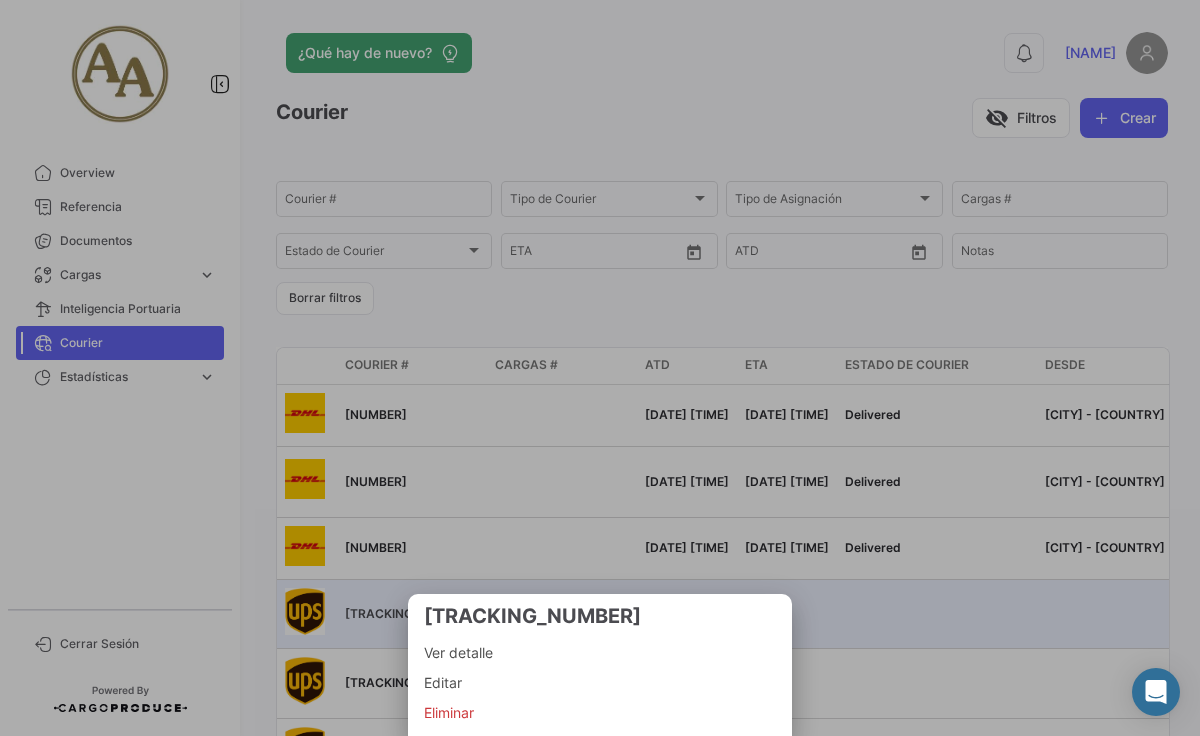 click at bounding box center (600, 368) 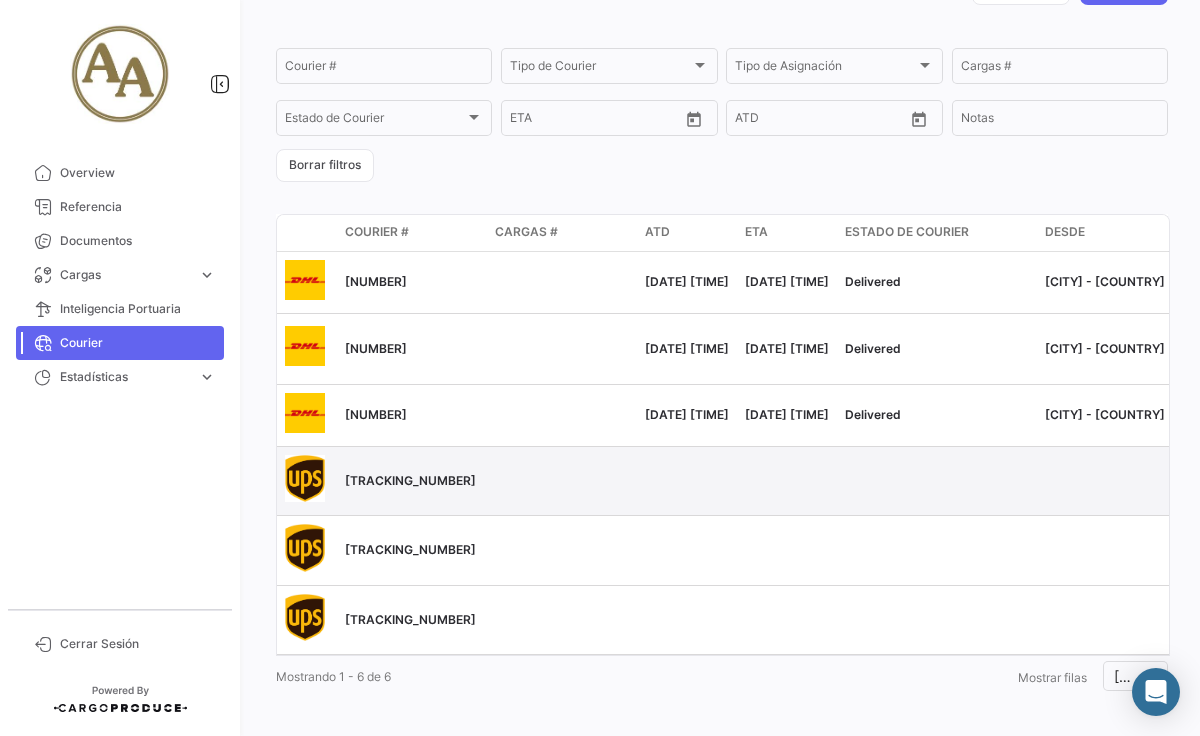 scroll, scrollTop: 0, scrollLeft: 0, axis: both 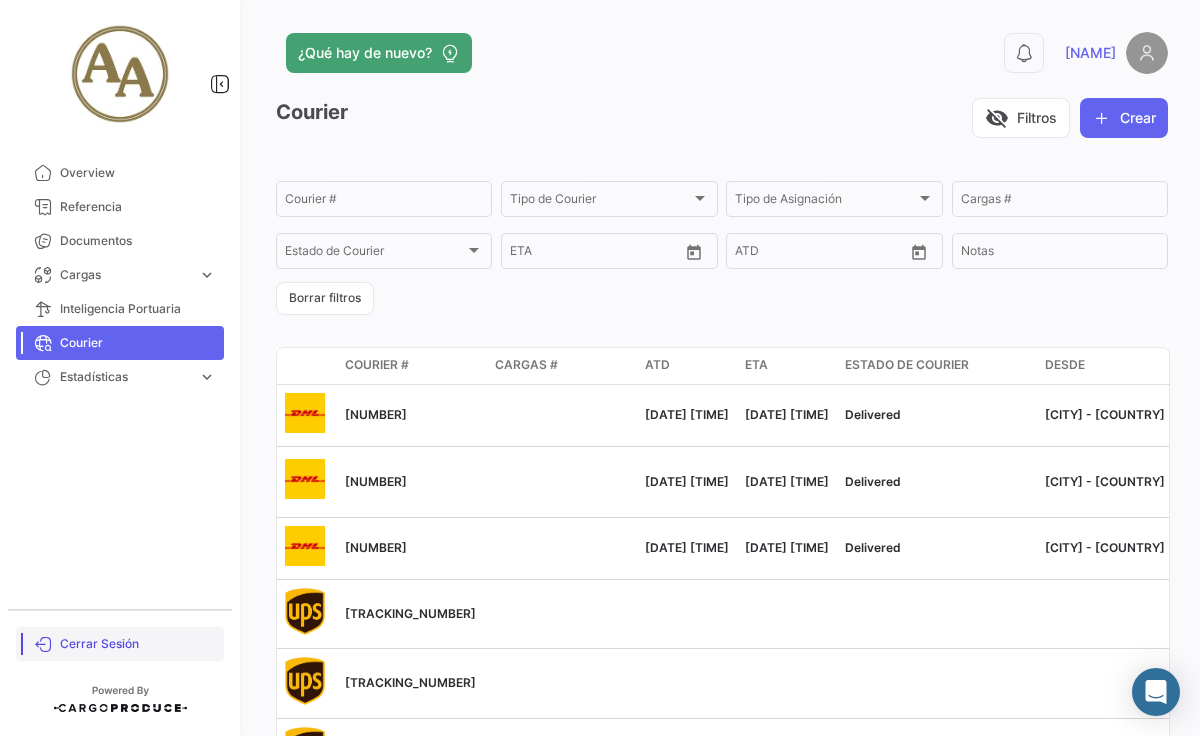 click on "Cerrar Sesión" at bounding box center [138, 644] 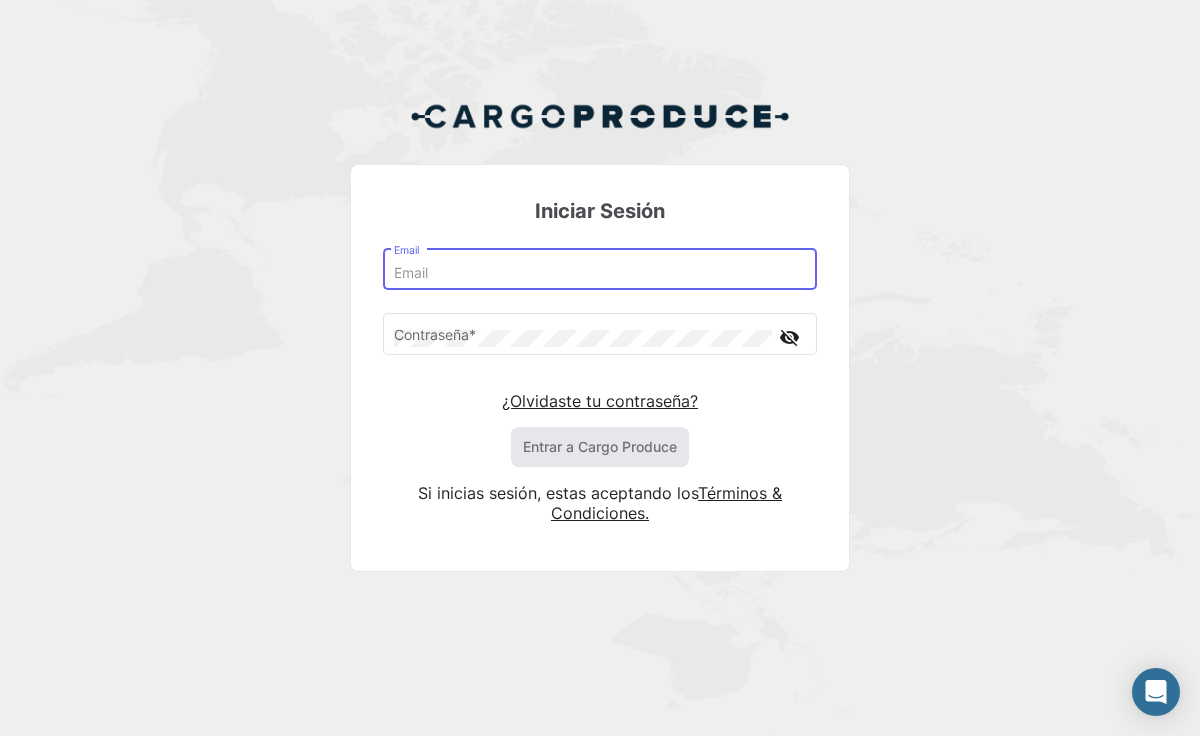 click on "Email" at bounding box center (600, 273) 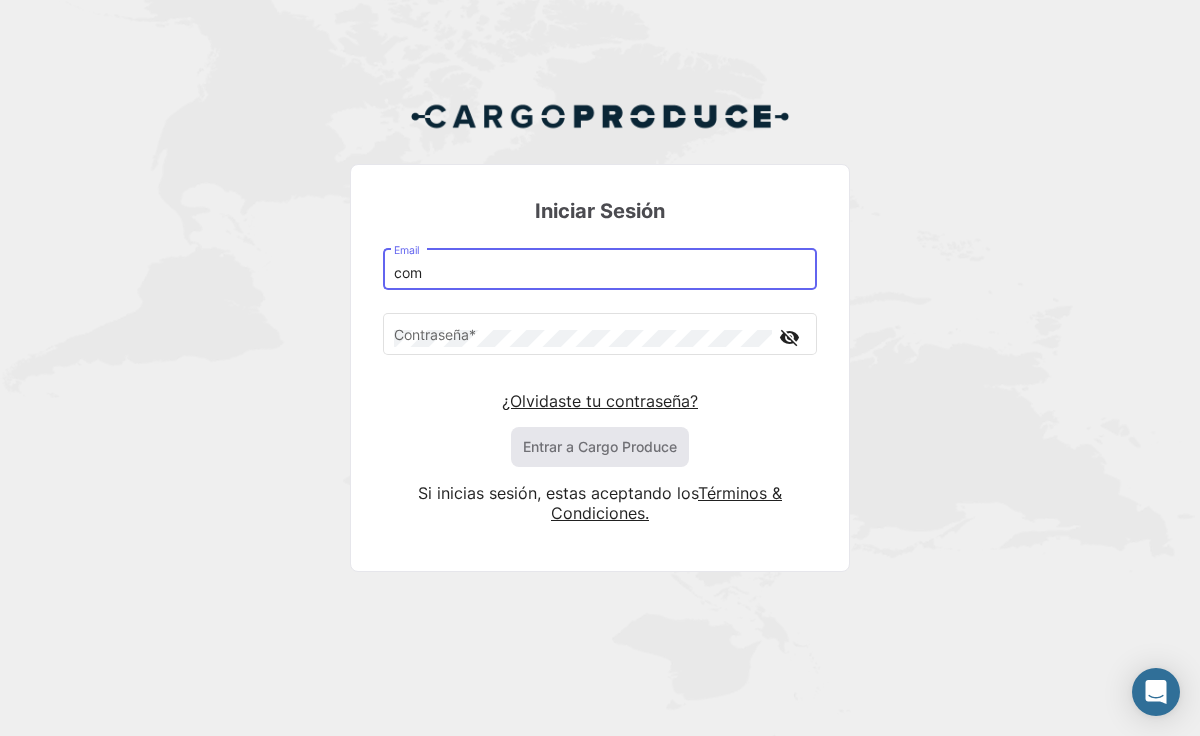 type on "[EMAIL]" 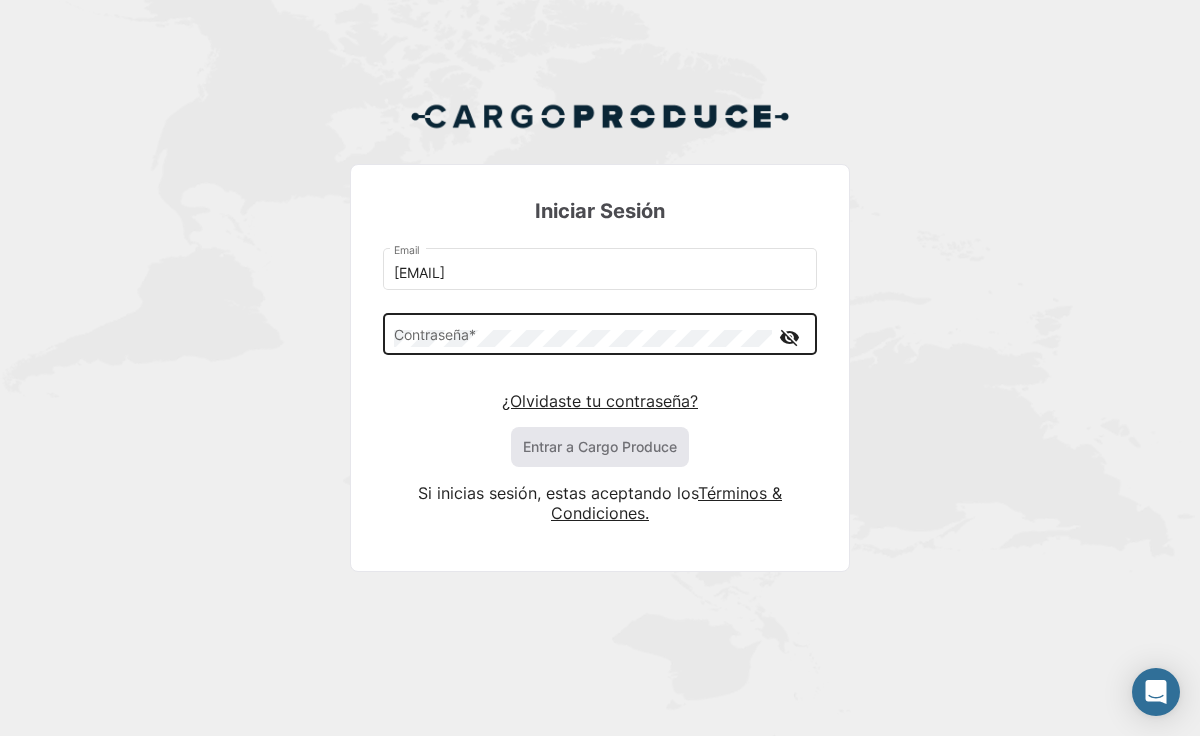 click on "Contraseña *" 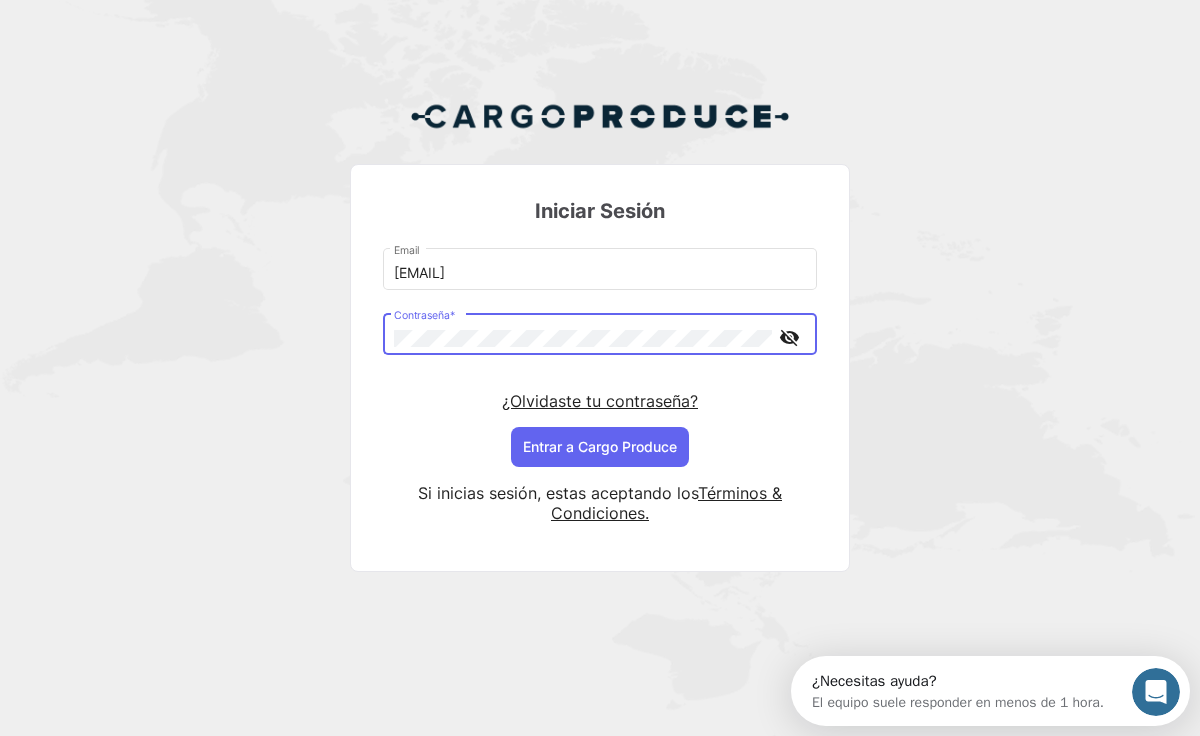 scroll, scrollTop: 0, scrollLeft: 0, axis: both 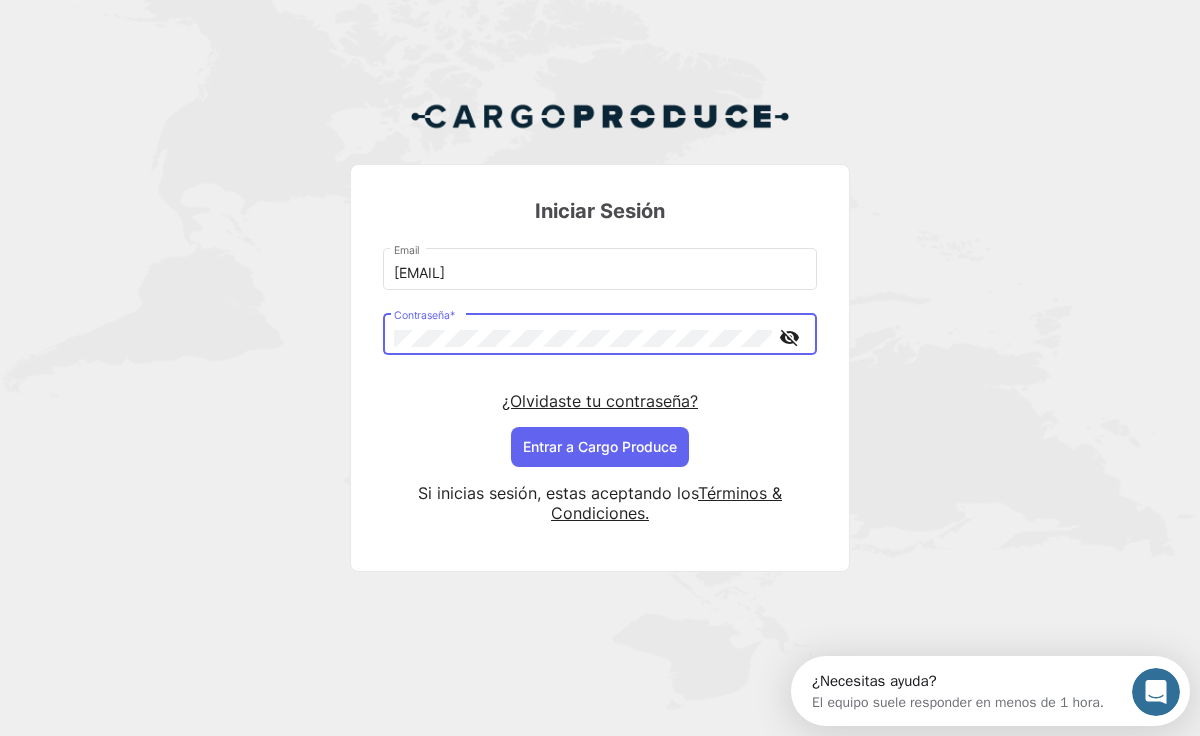 click on "Entrar a Cargo Produce" 